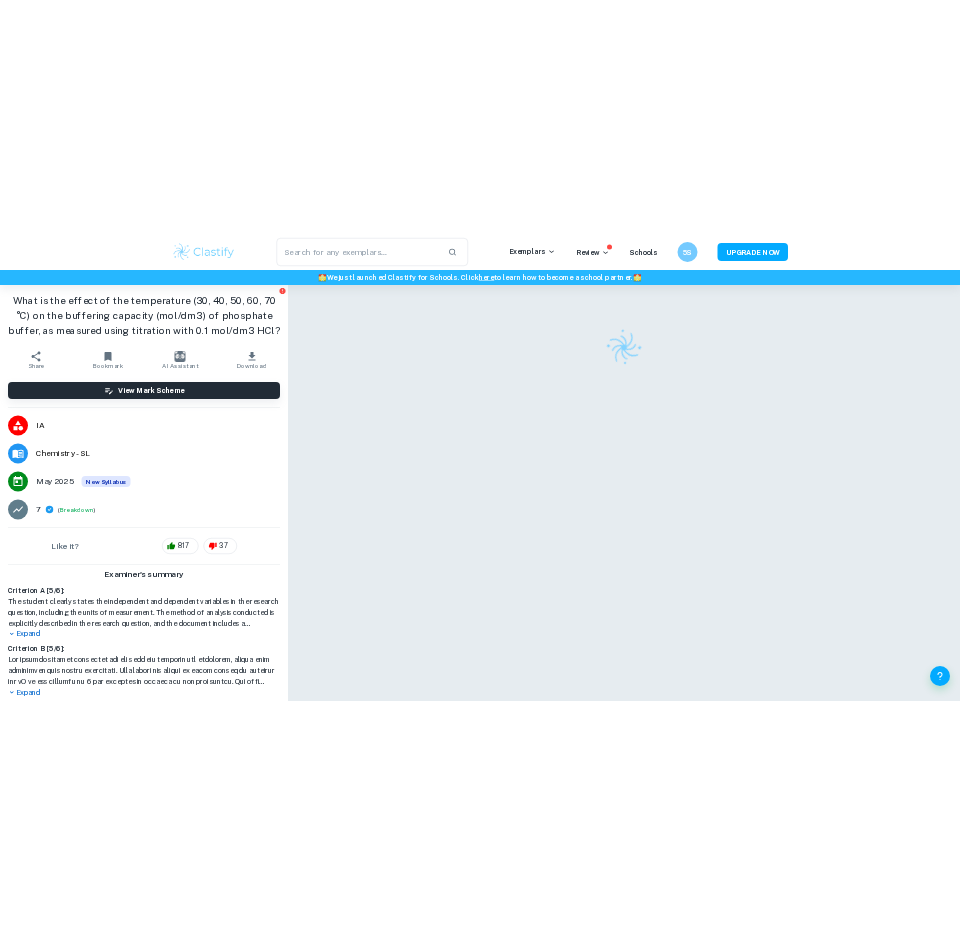 scroll, scrollTop: 0, scrollLeft: 0, axis: both 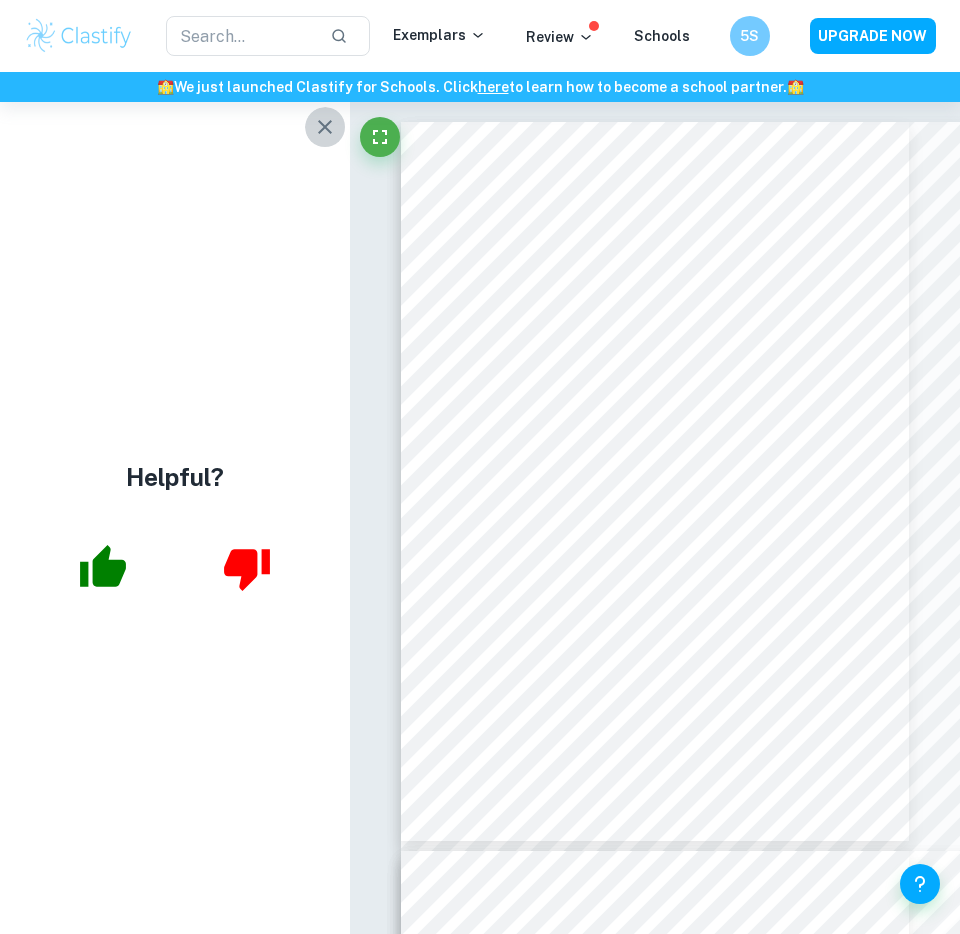 click 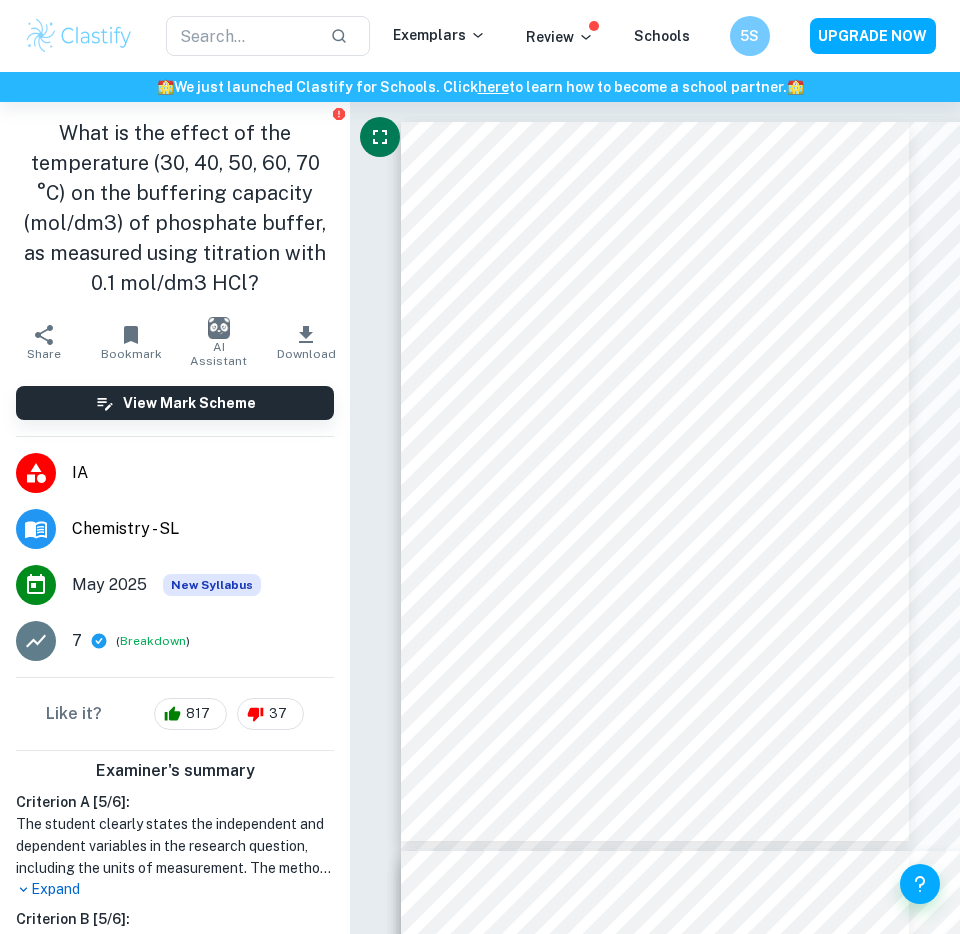 click 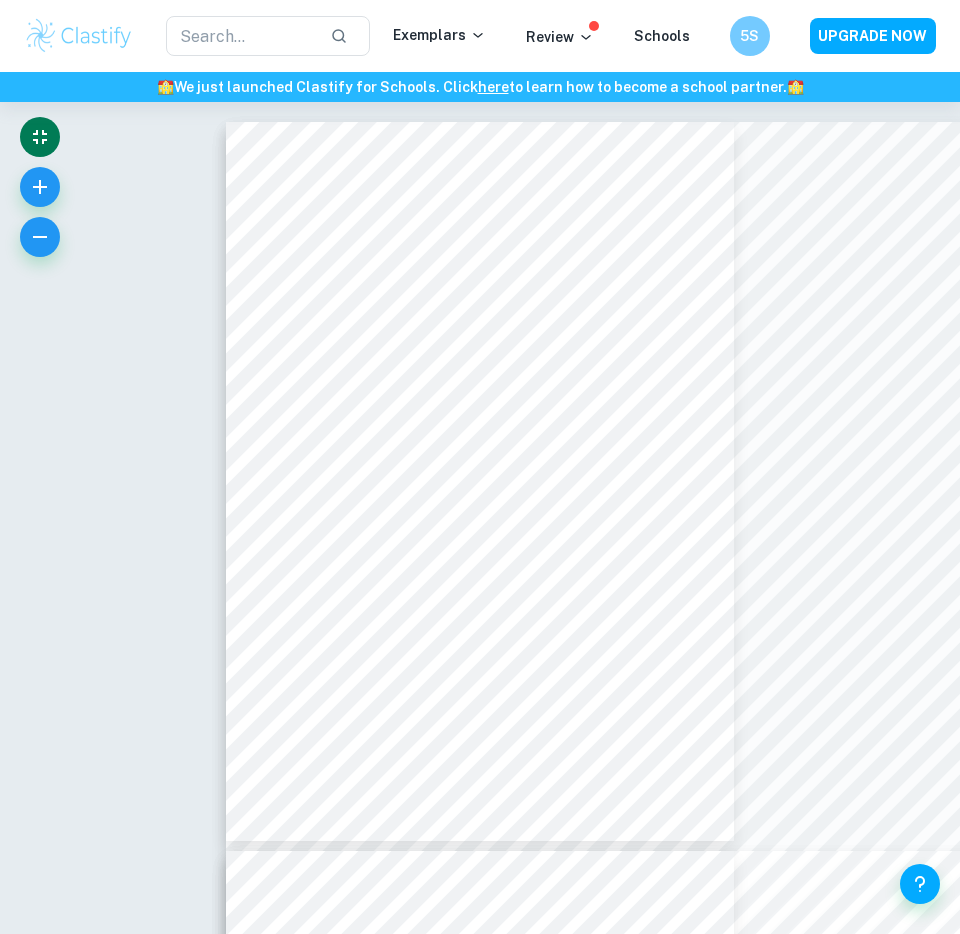 scroll, scrollTop: 671, scrollLeft: 0, axis: vertical 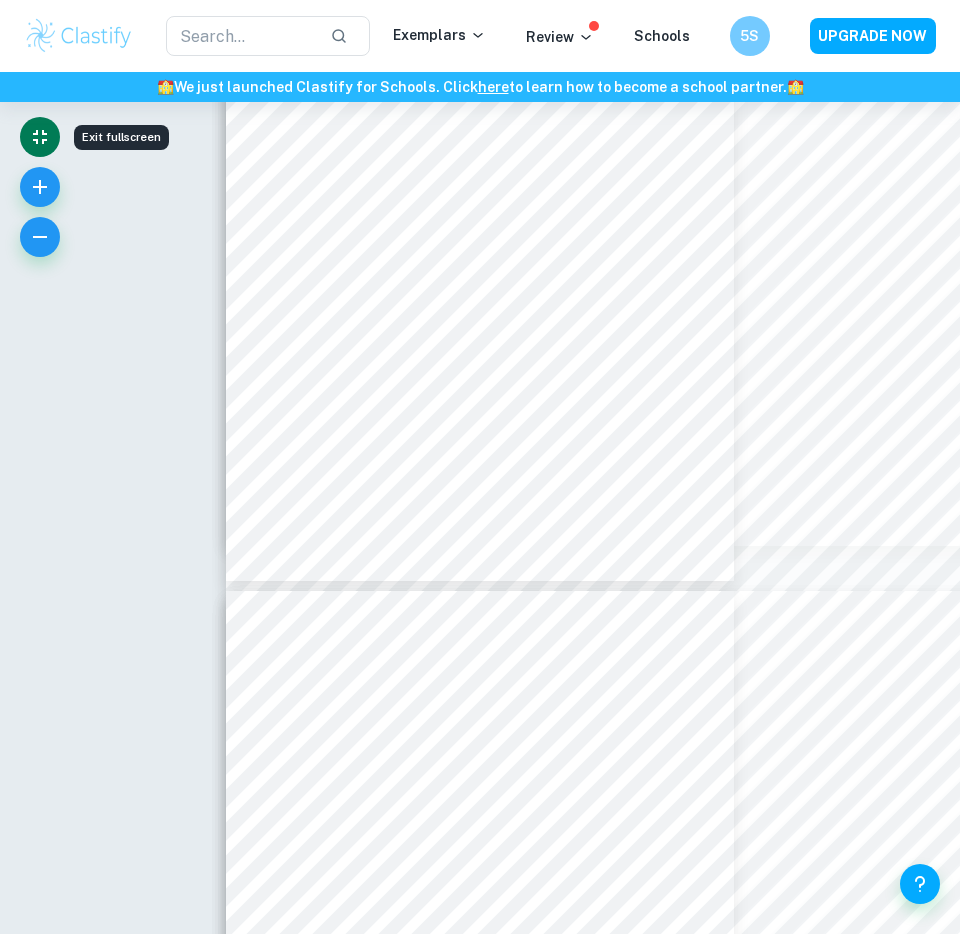 click 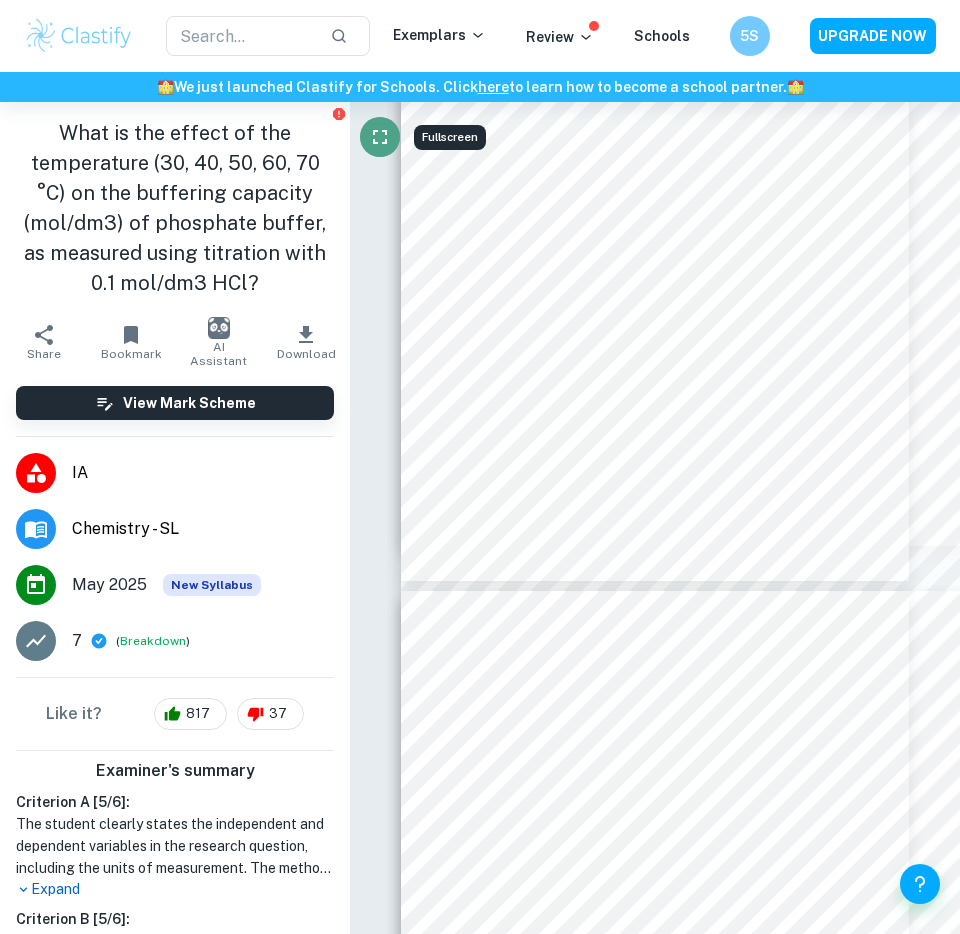 click at bounding box center (380, 137) 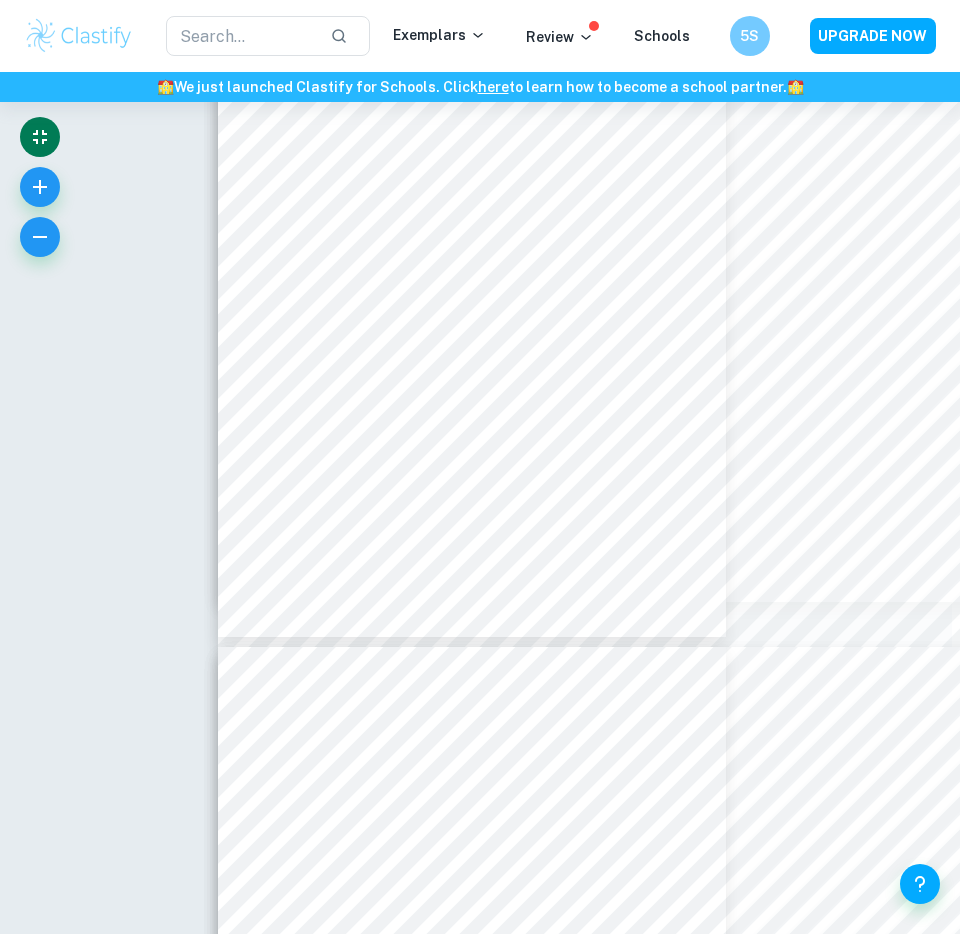 scroll, scrollTop: 4846, scrollLeft: 8, axis: both 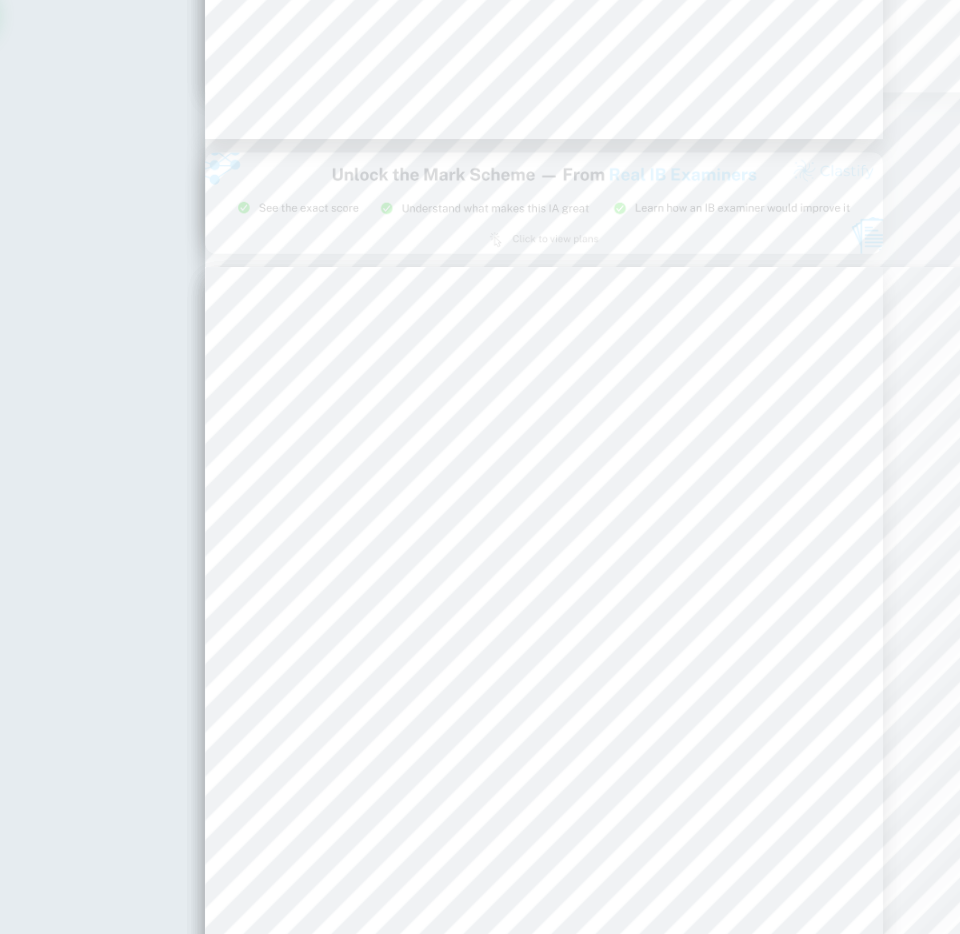 type on "9" 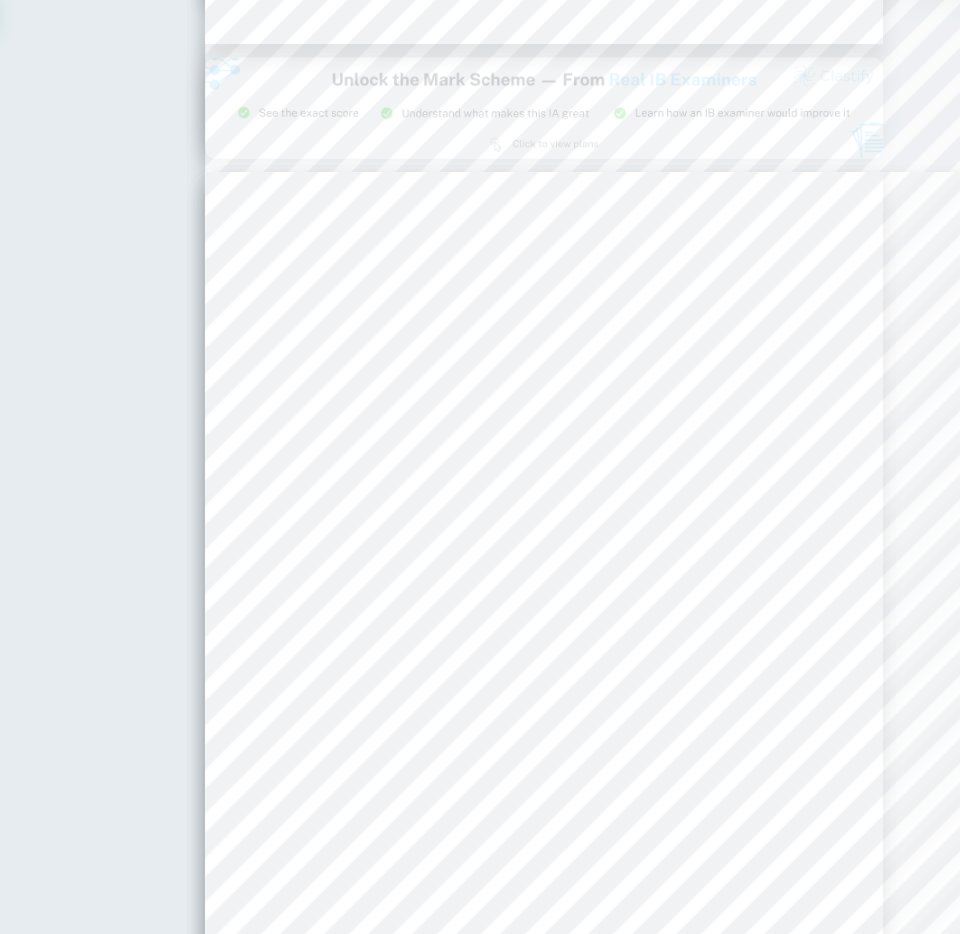 scroll, scrollTop: 5888, scrollLeft: 8, axis: both 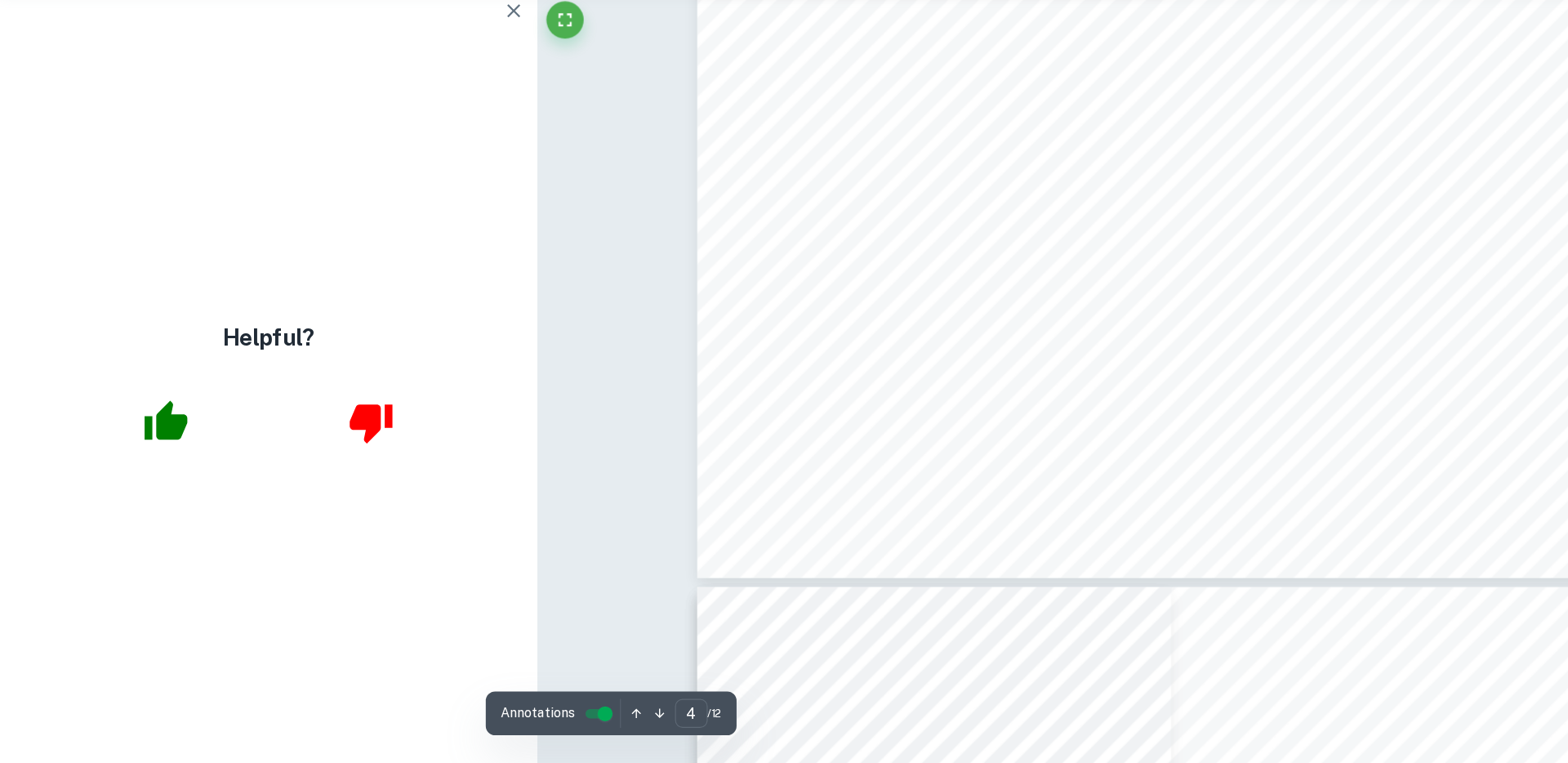 type on "5" 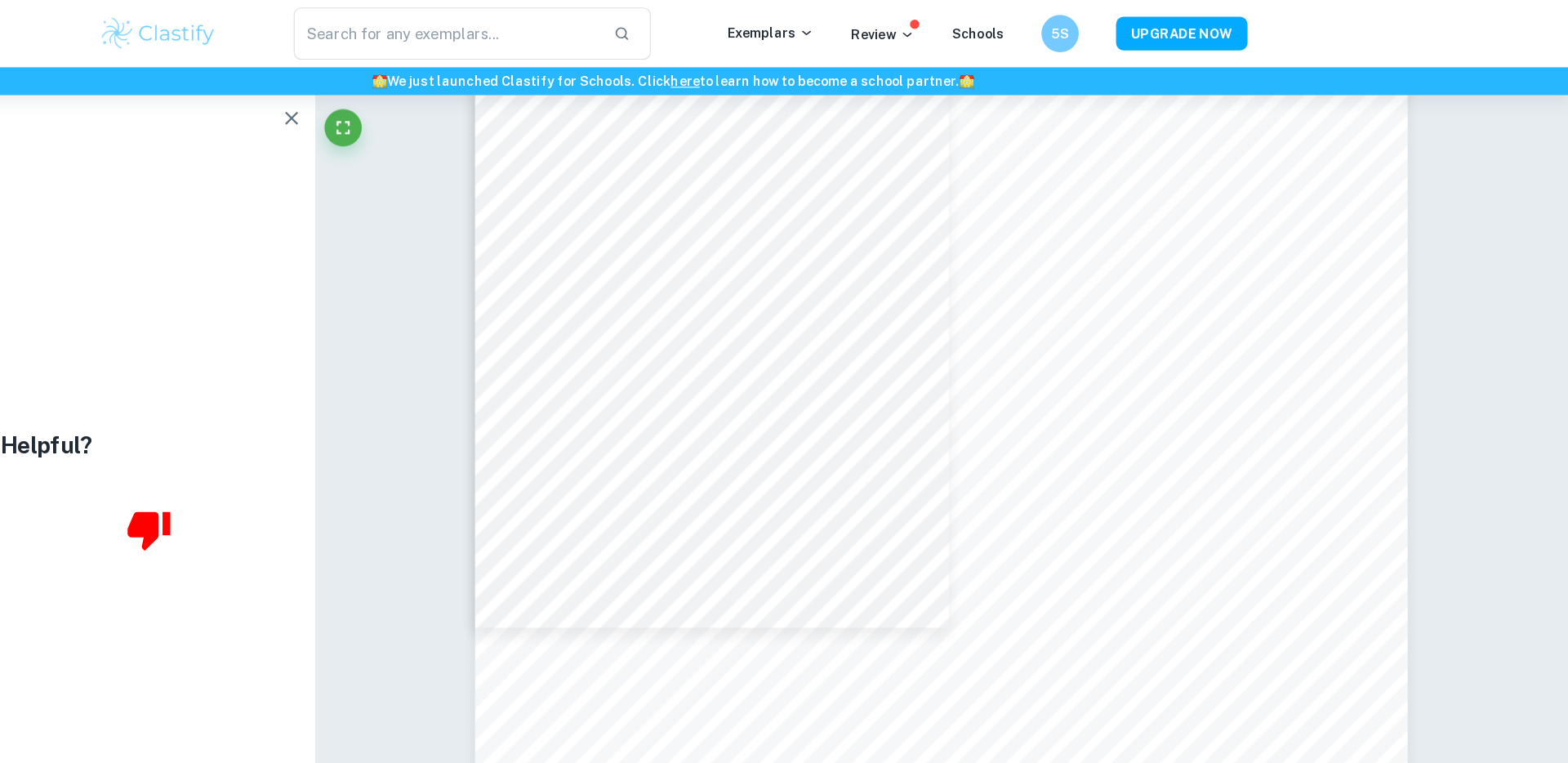 scroll, scrollTop: 4483, scrollLeft: 0, axis: vertical 